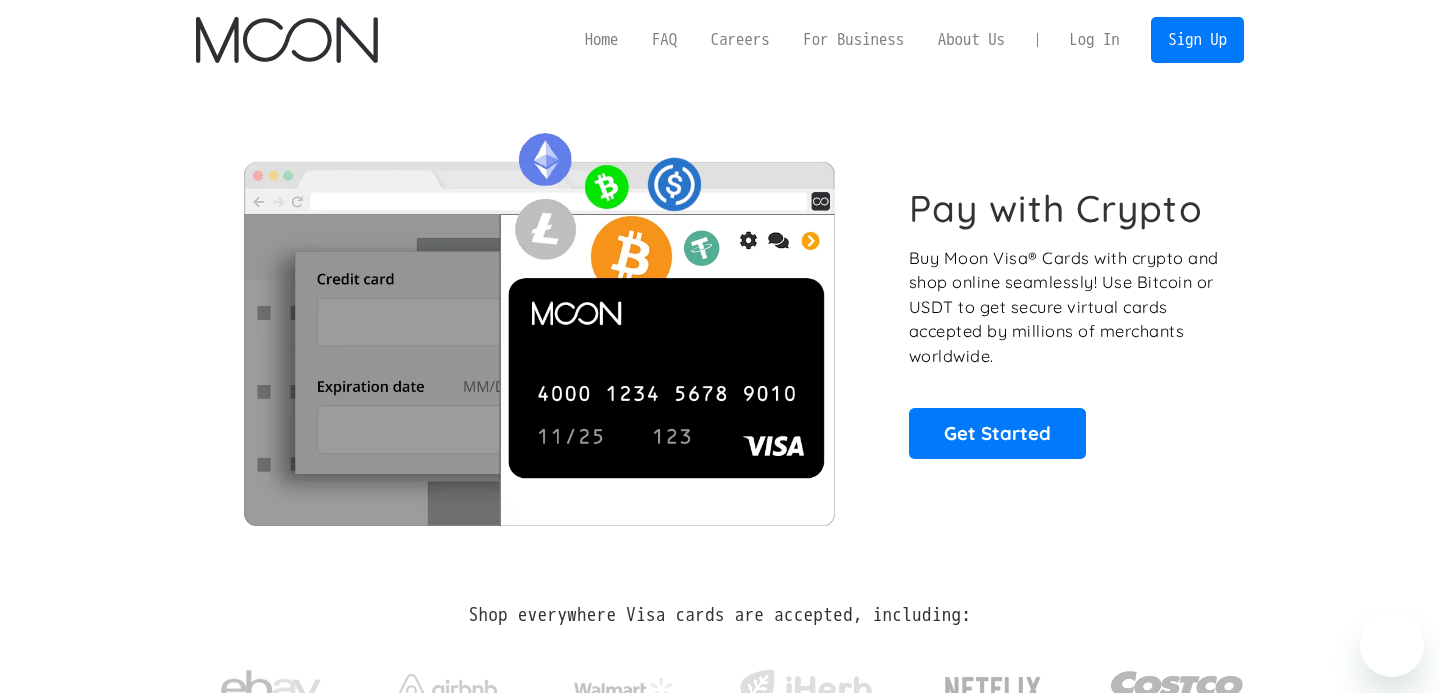 scroll, scrollTop: 0, scrollLeft: 0, axis: both 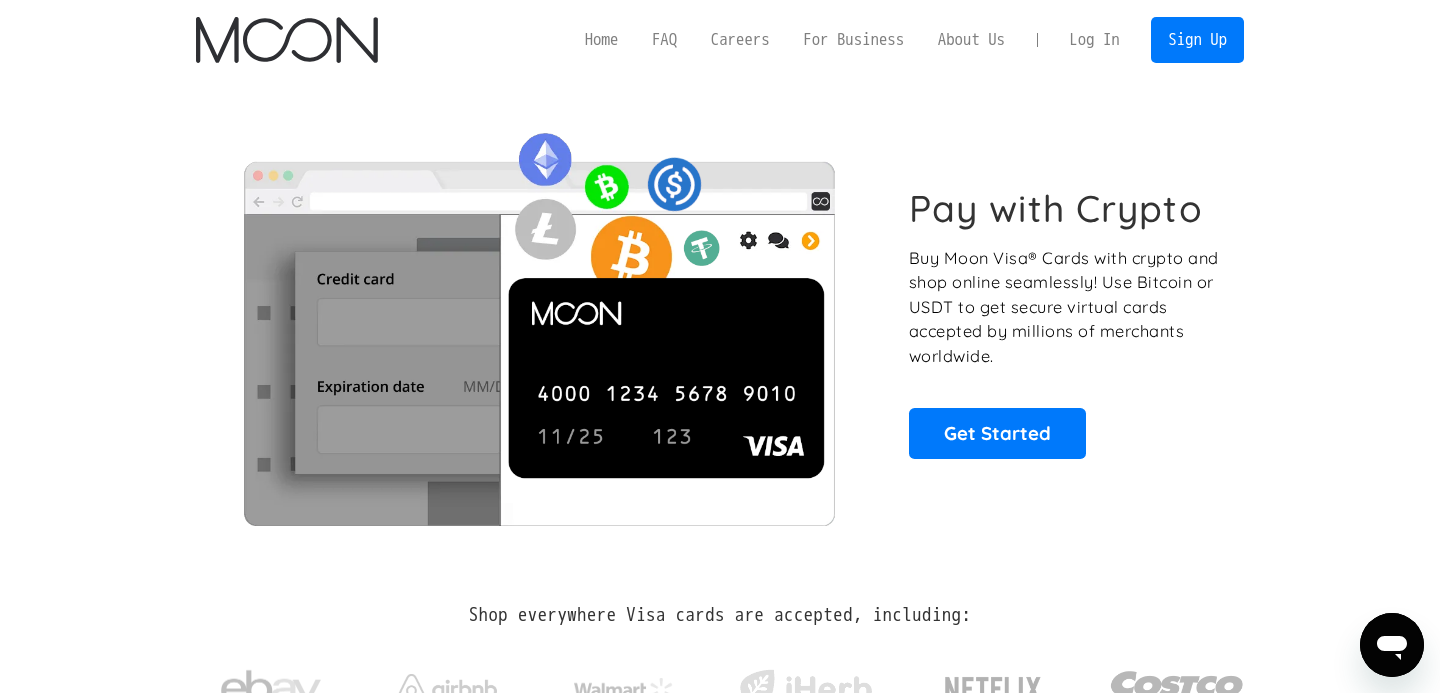 click on "Log In" at bounding box center (1094, 40) 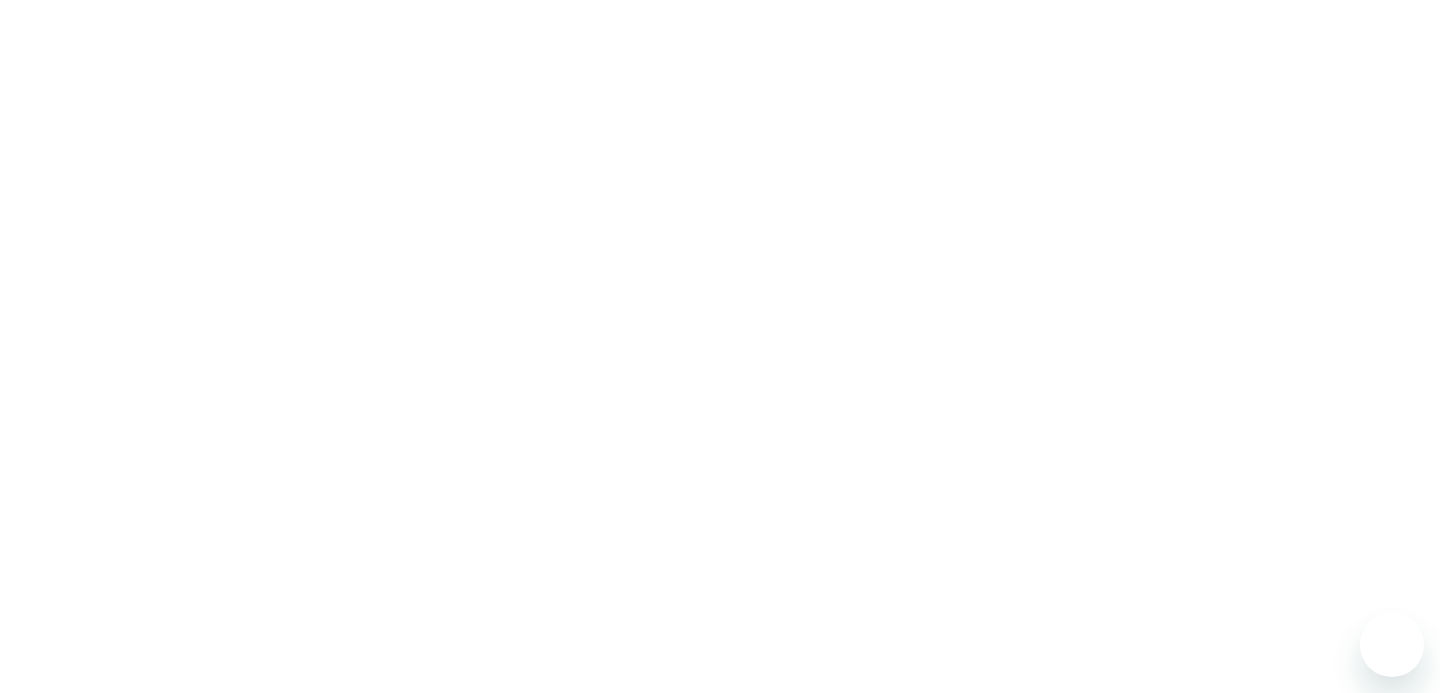 scroll, scrollTop: 0, scrollLeft: 0, axis: both 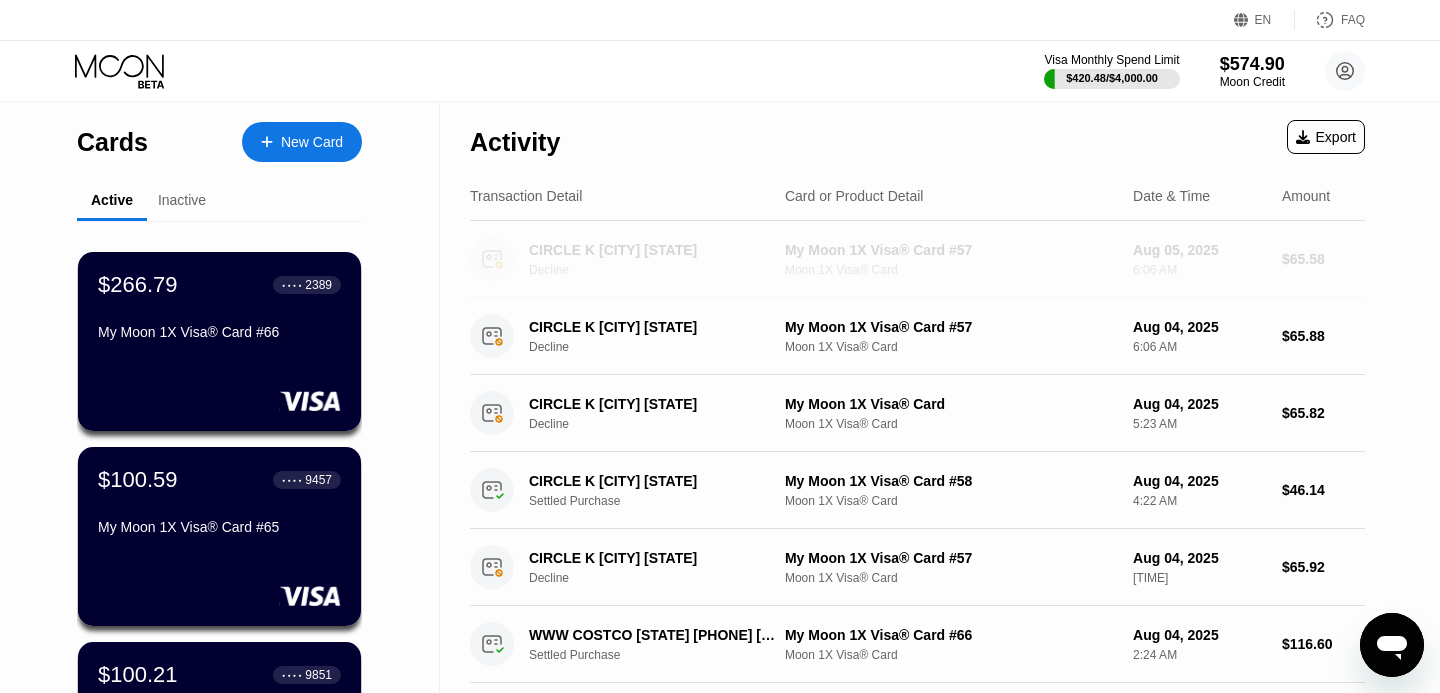 click on "Decline" at bounding box center [663, 270] 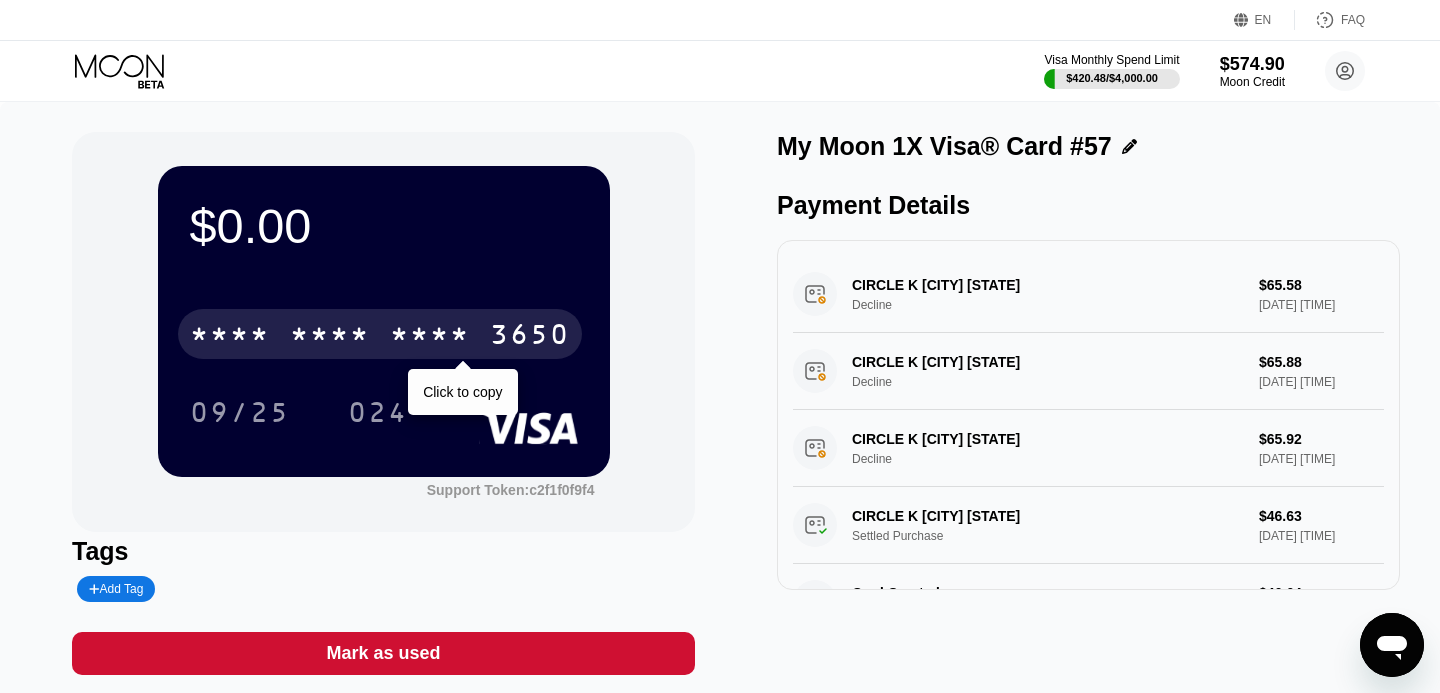 click on "3650" at bounding box center (530, 337) 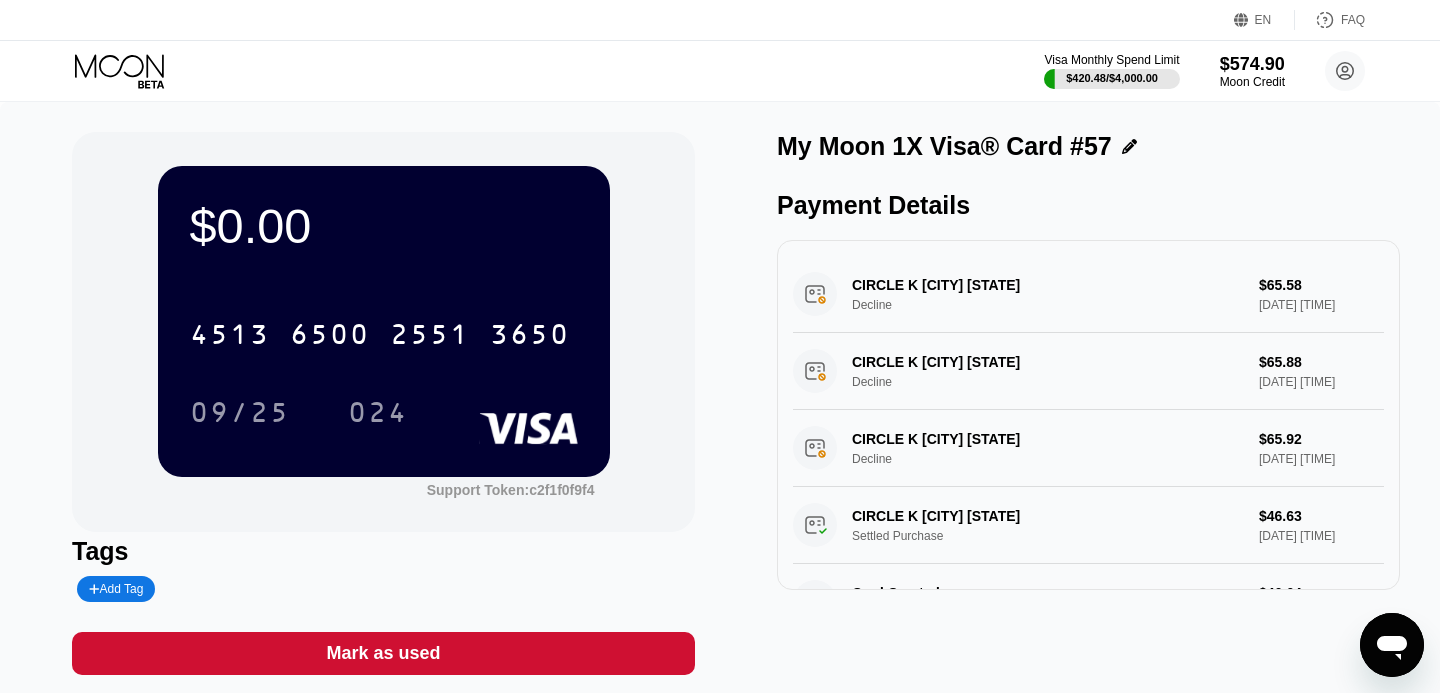 click 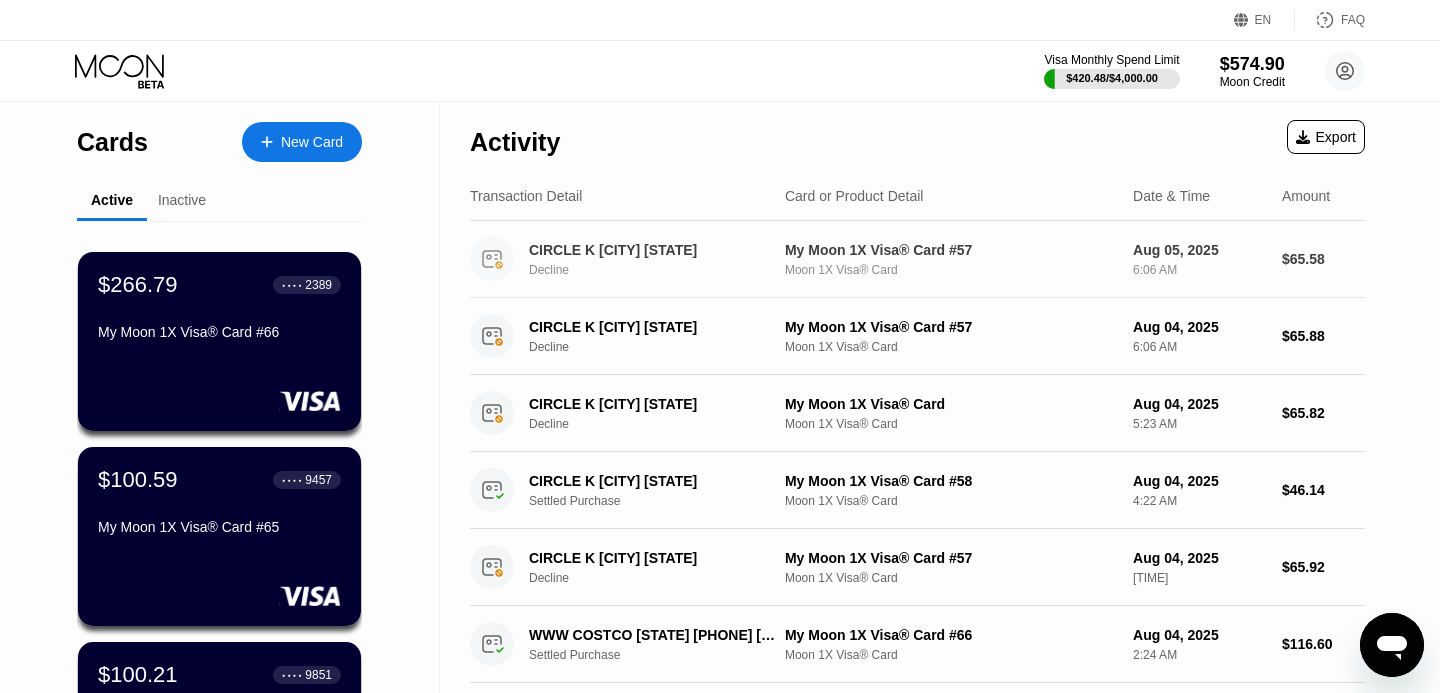 click on "CIRCLE K                 [CITY]  [STATE]" at bounding box center [654, 250] 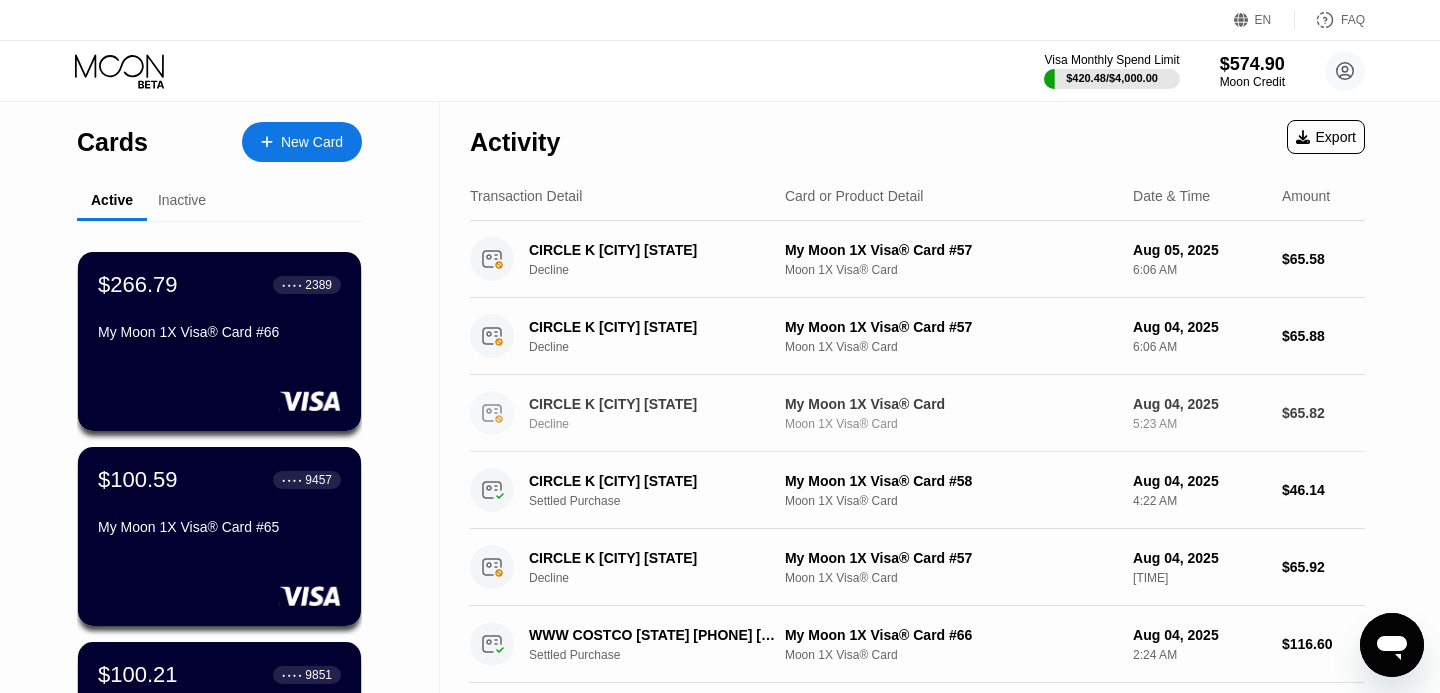 click on "Decline" at bounding box center (663, 424) 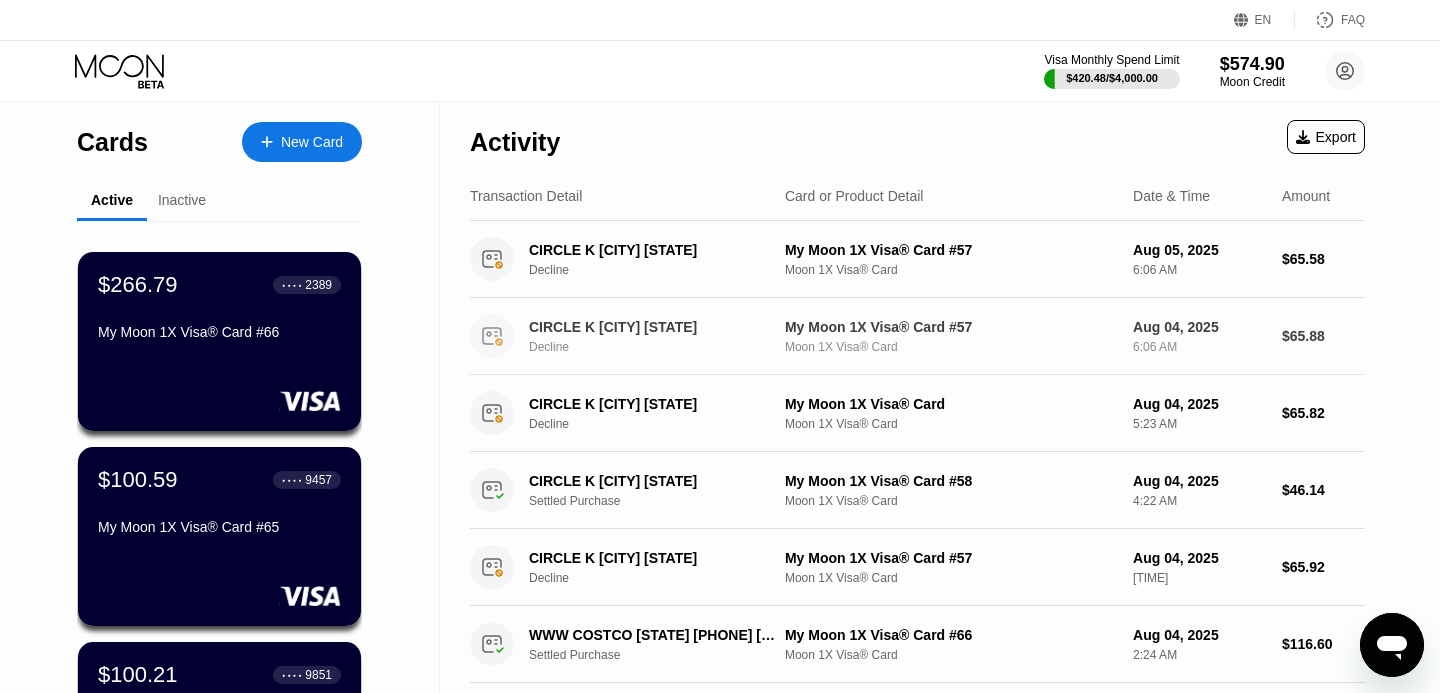 click on "CIRCLE K                 [CITY]  [STATE] Decline" at bounding box center (619, 336) 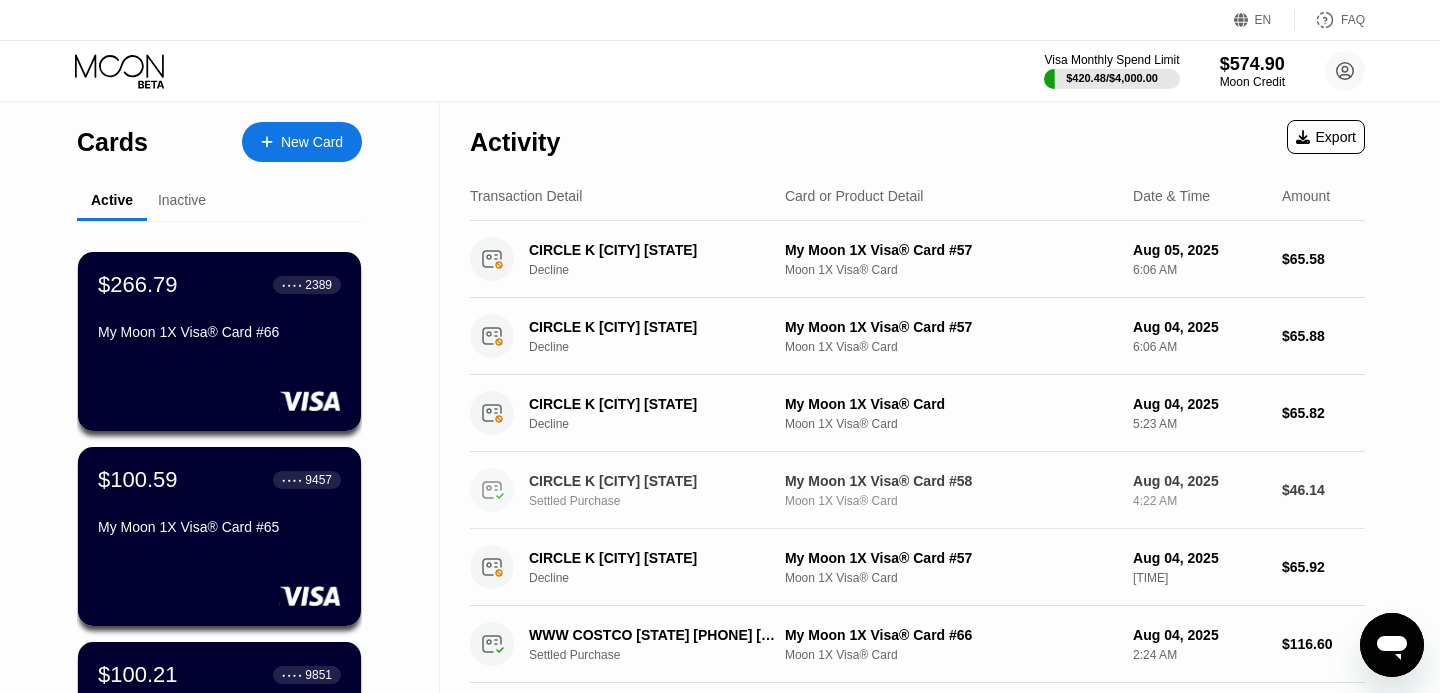 click on "Settled Purchase" at bounding box center (663, 501) 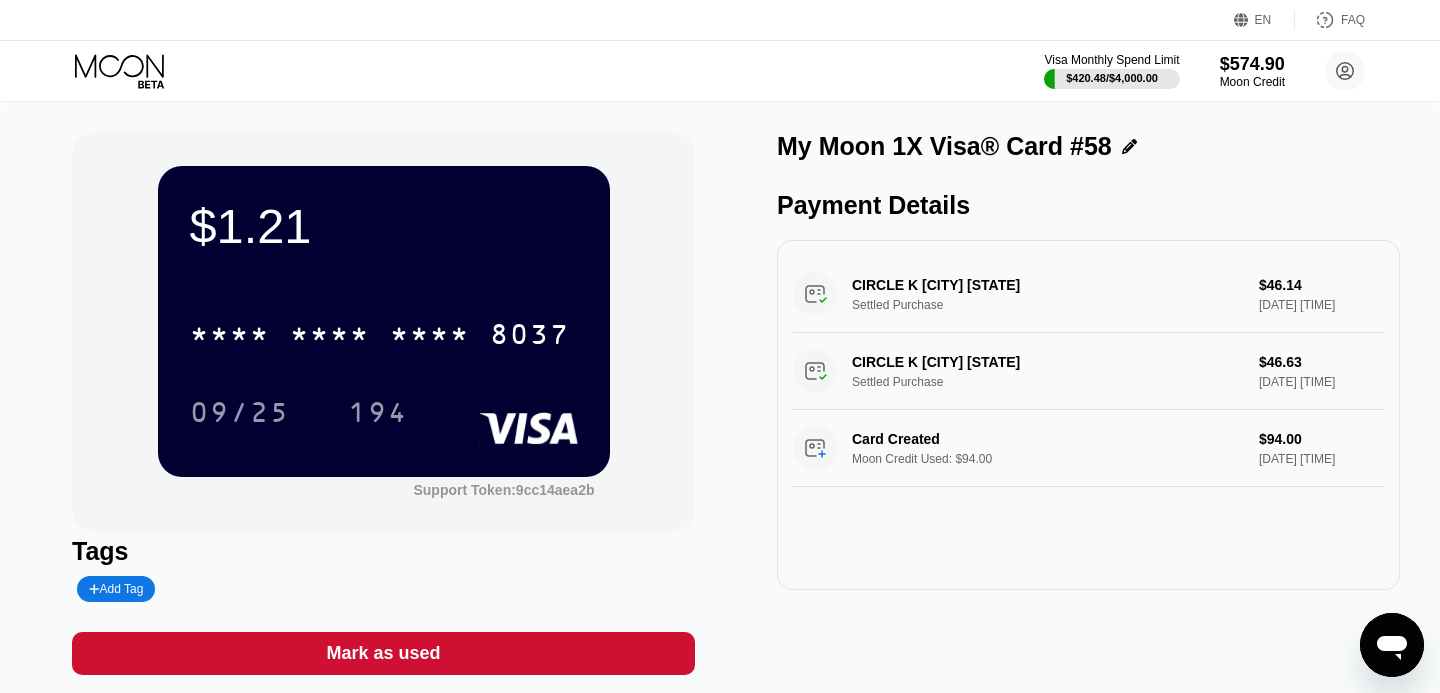 click 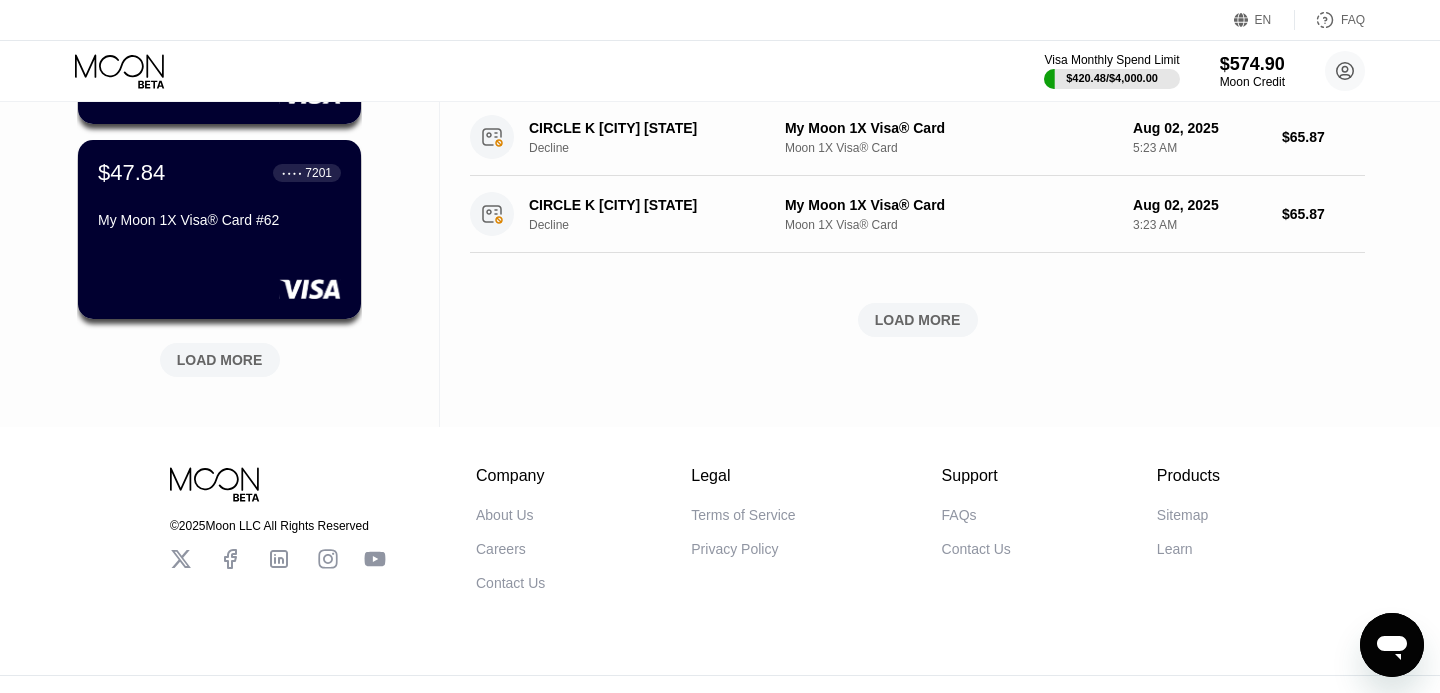 scroll, scrollTop: 901, scrollLeft: 0, axis: vertical 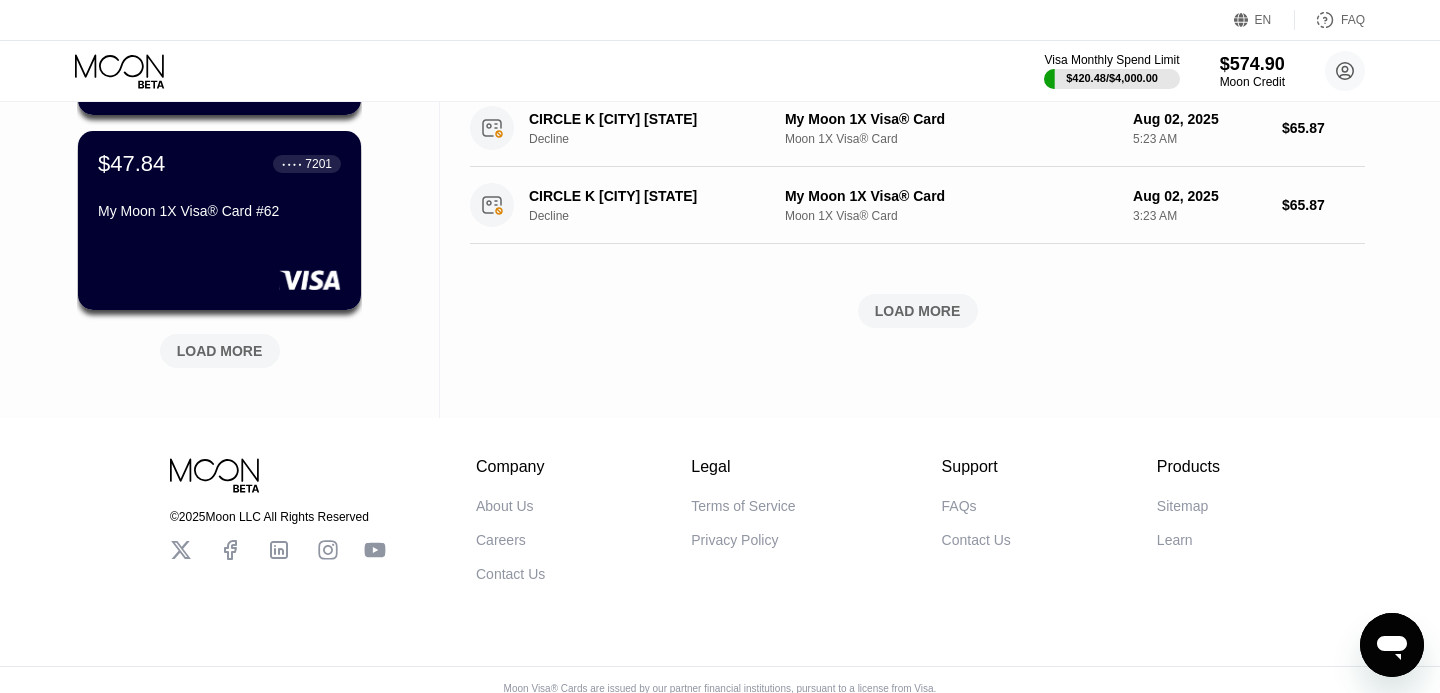 click on "LOAD MORE" at bounding box center (220, 351) 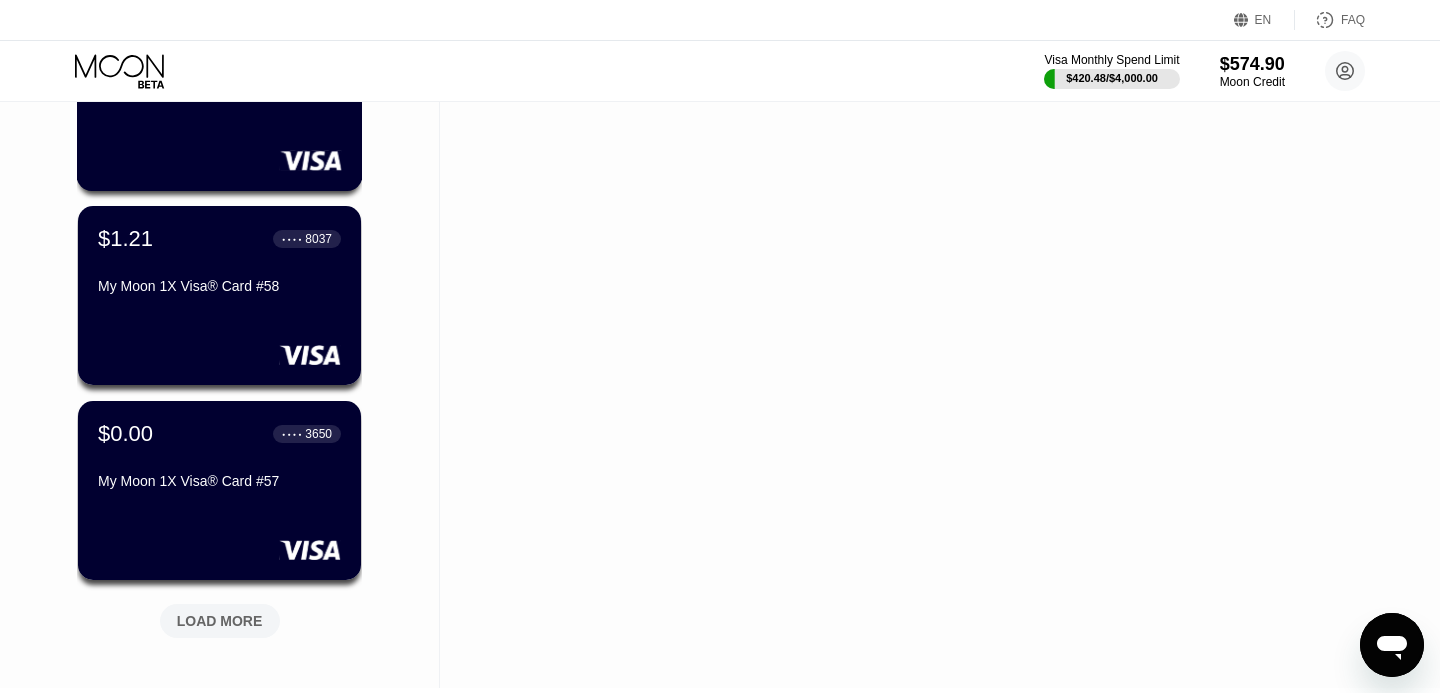 scroll, scrollTop: 1651, scrollLeft: 0, axis: vertical 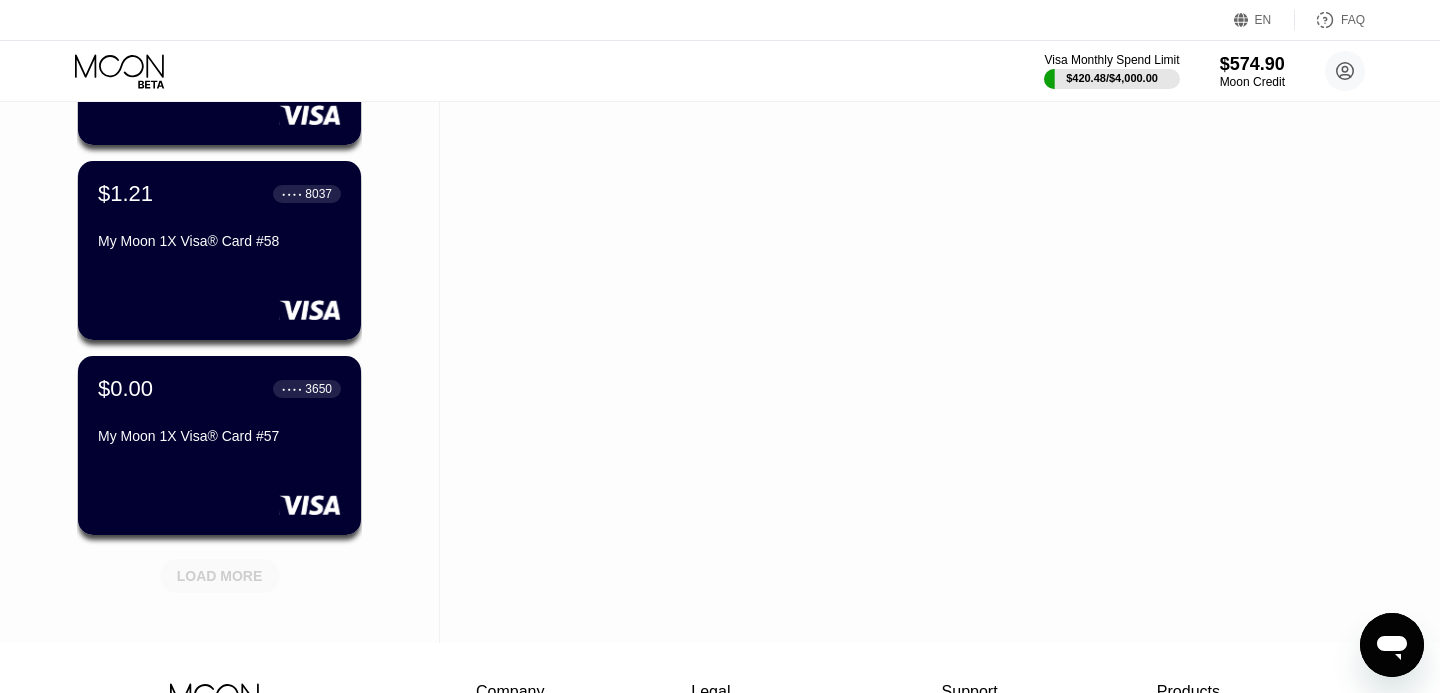 click on "LOAD MORE" at bounding box center [220, 576] 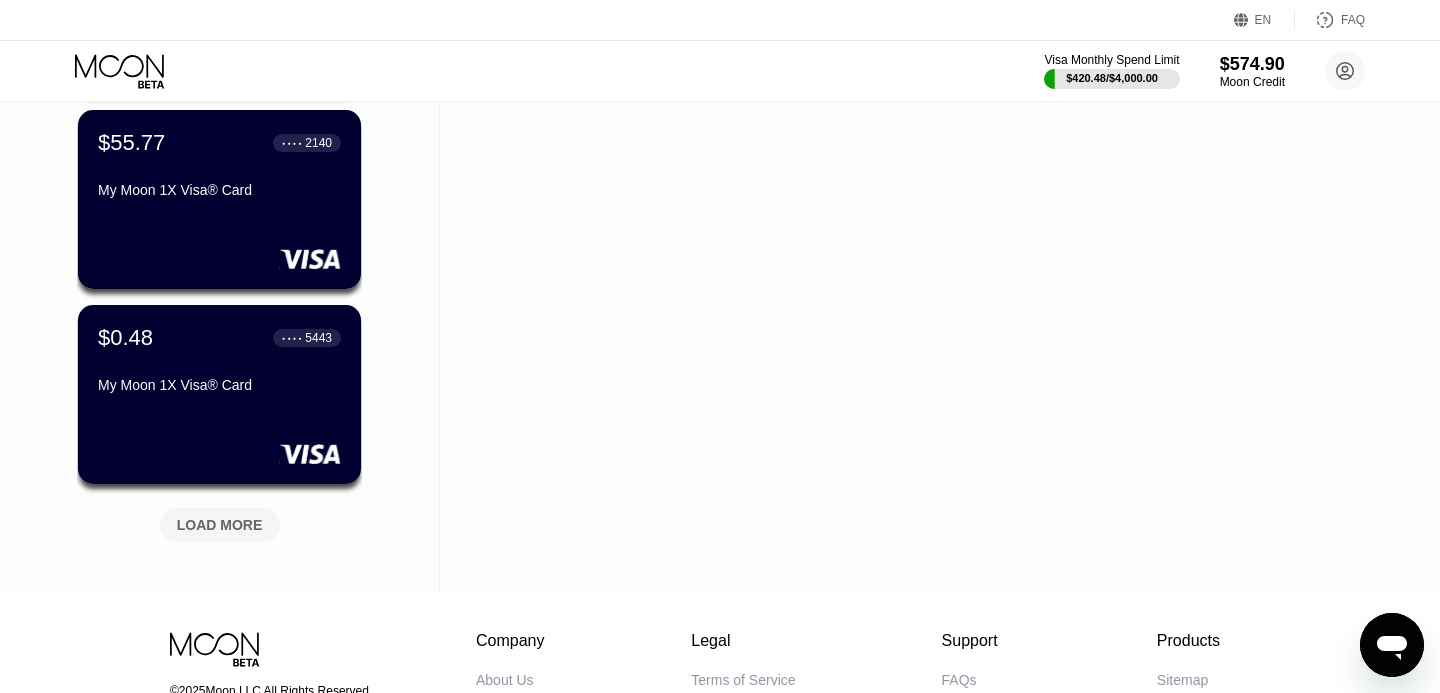 scroll, scrollTop: 2747, scrollLeft: 0, axis: vertical 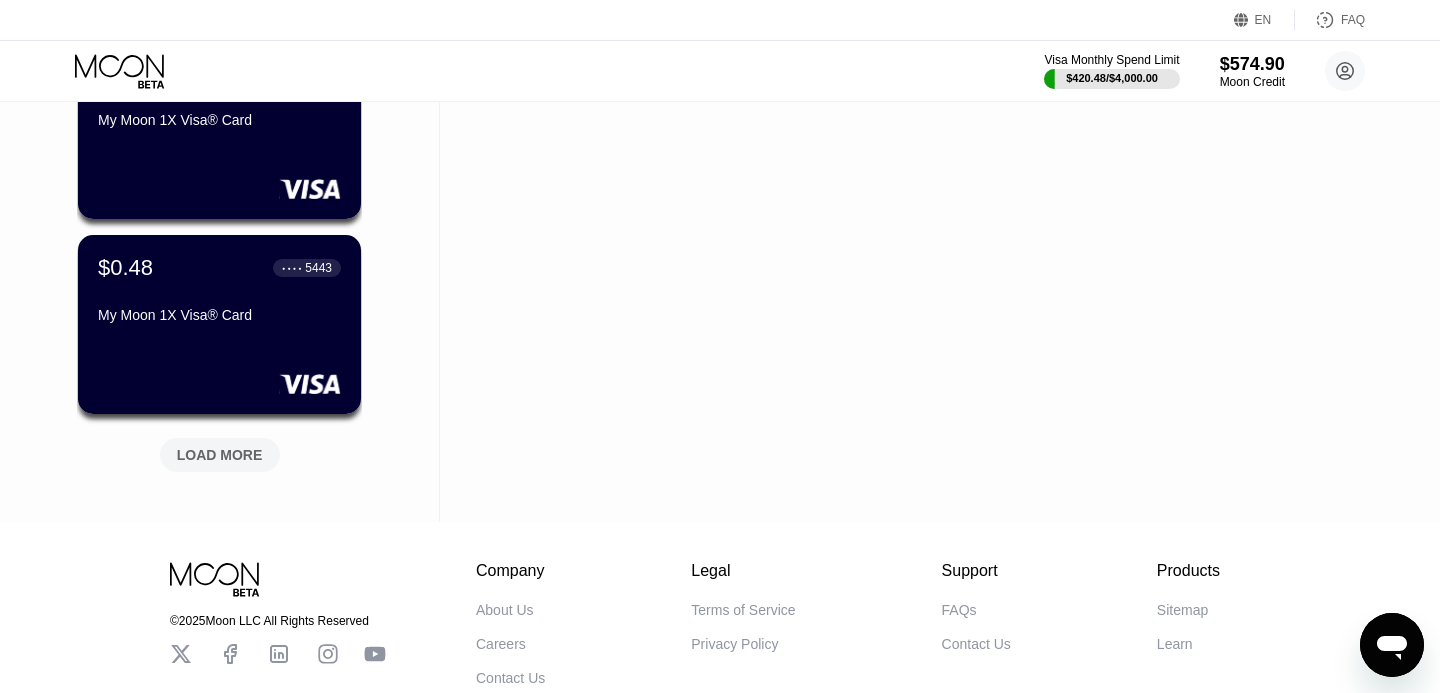 click on "LOAD MORE" at bounding box center [220, 455] 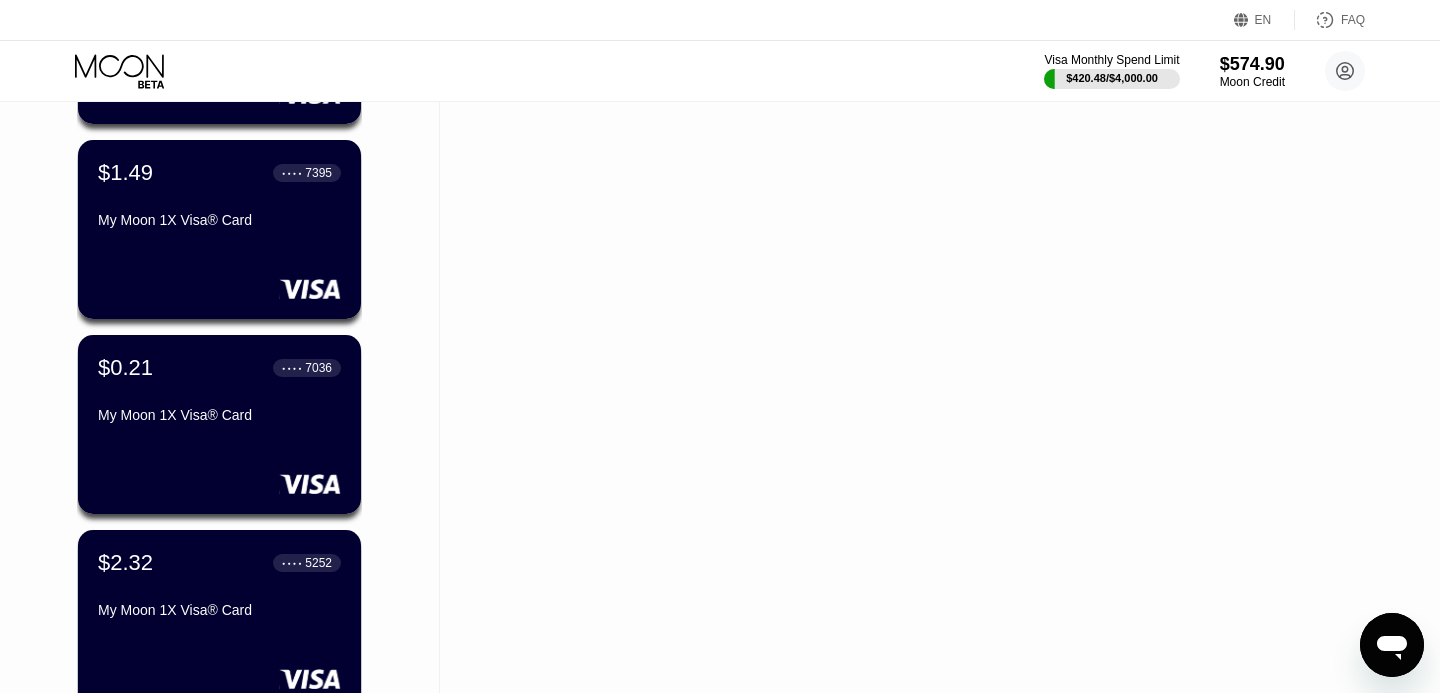 scroll, scrollTop: 3549, scrollLeft: 0, axis: vertical 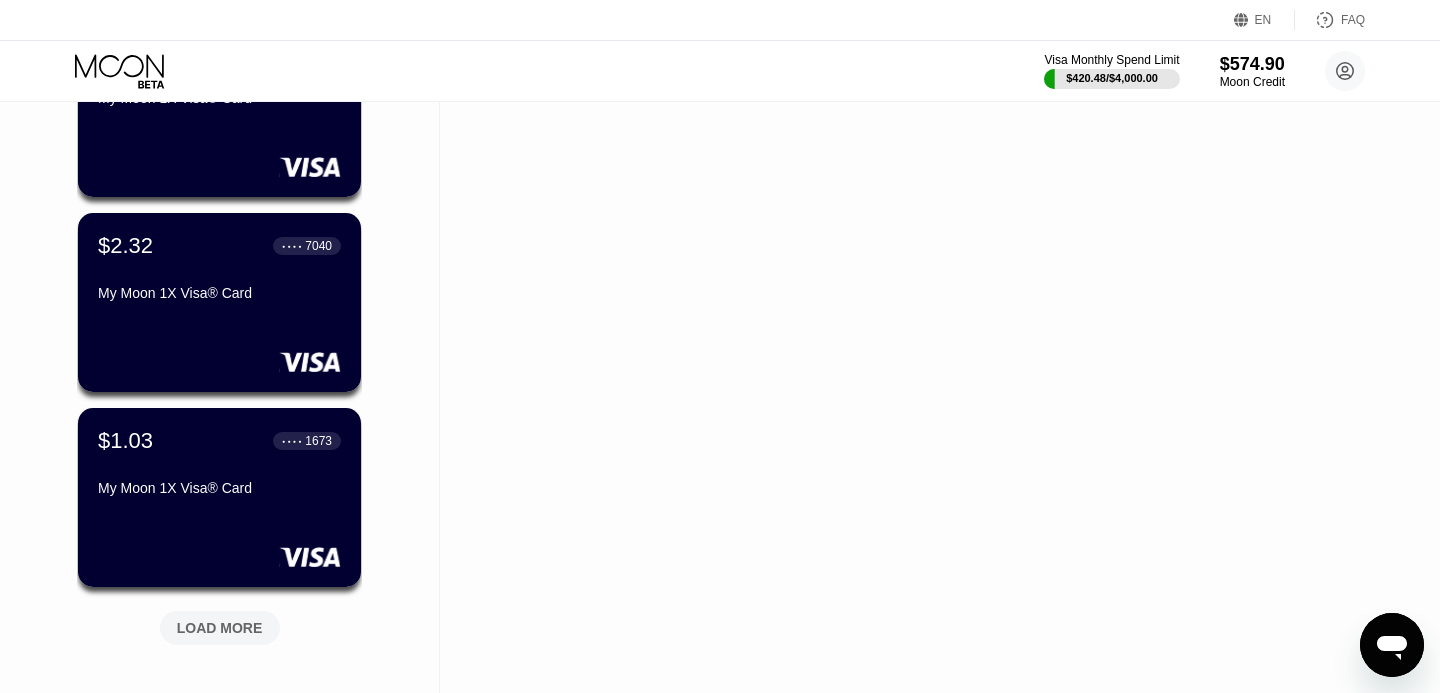 click on "LOAD MORE" at bounding box center [220, 628] 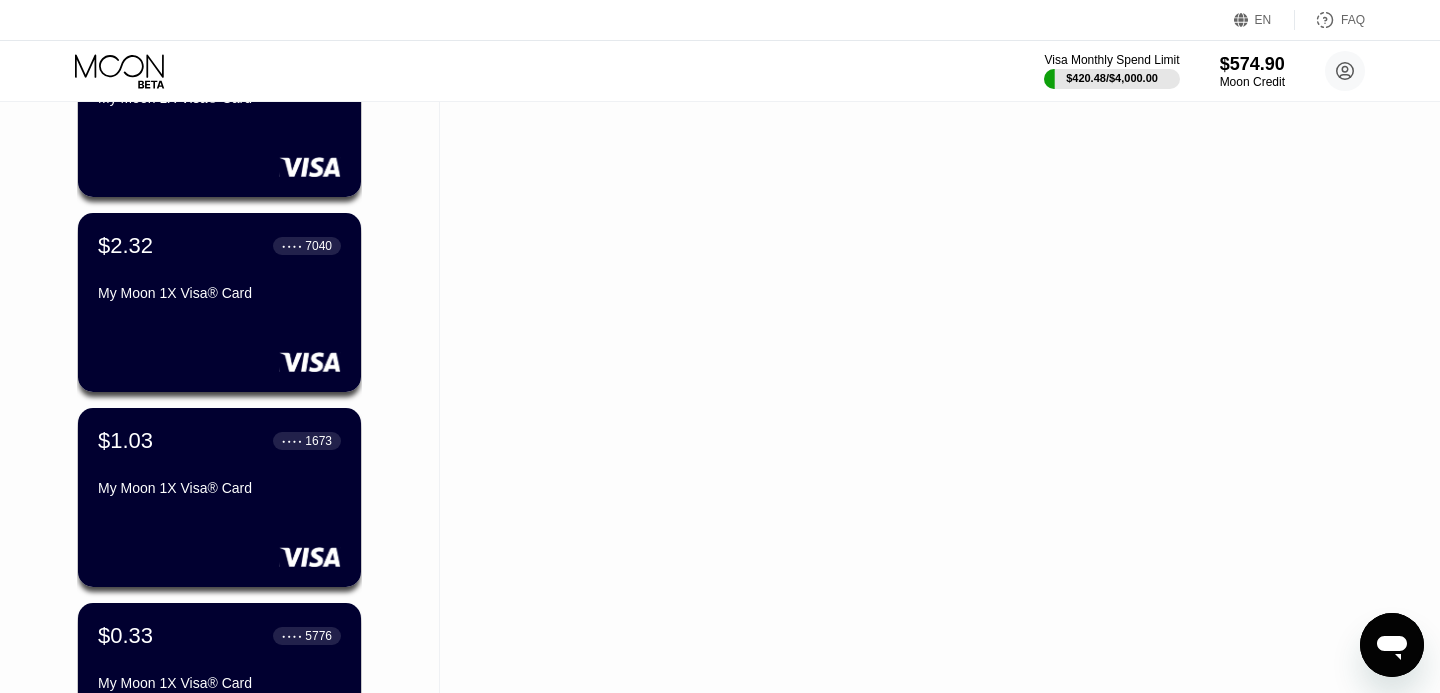 scroll, scrollTop: 4229, scrollLeft: 0, axis: vertical 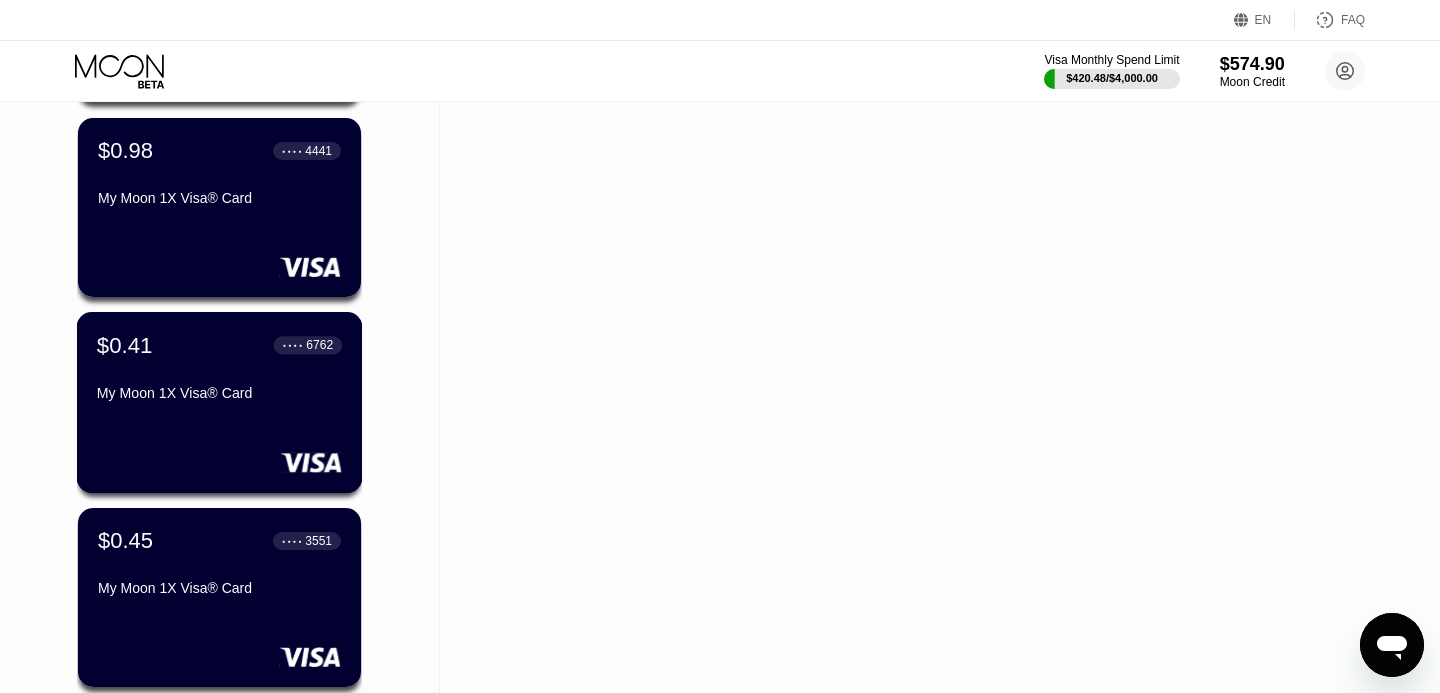 click on "$0.41 ● ● ● ● [CARD_LAST_4] My Moon 1X Visa® Card" at bounding box center (219, 370) 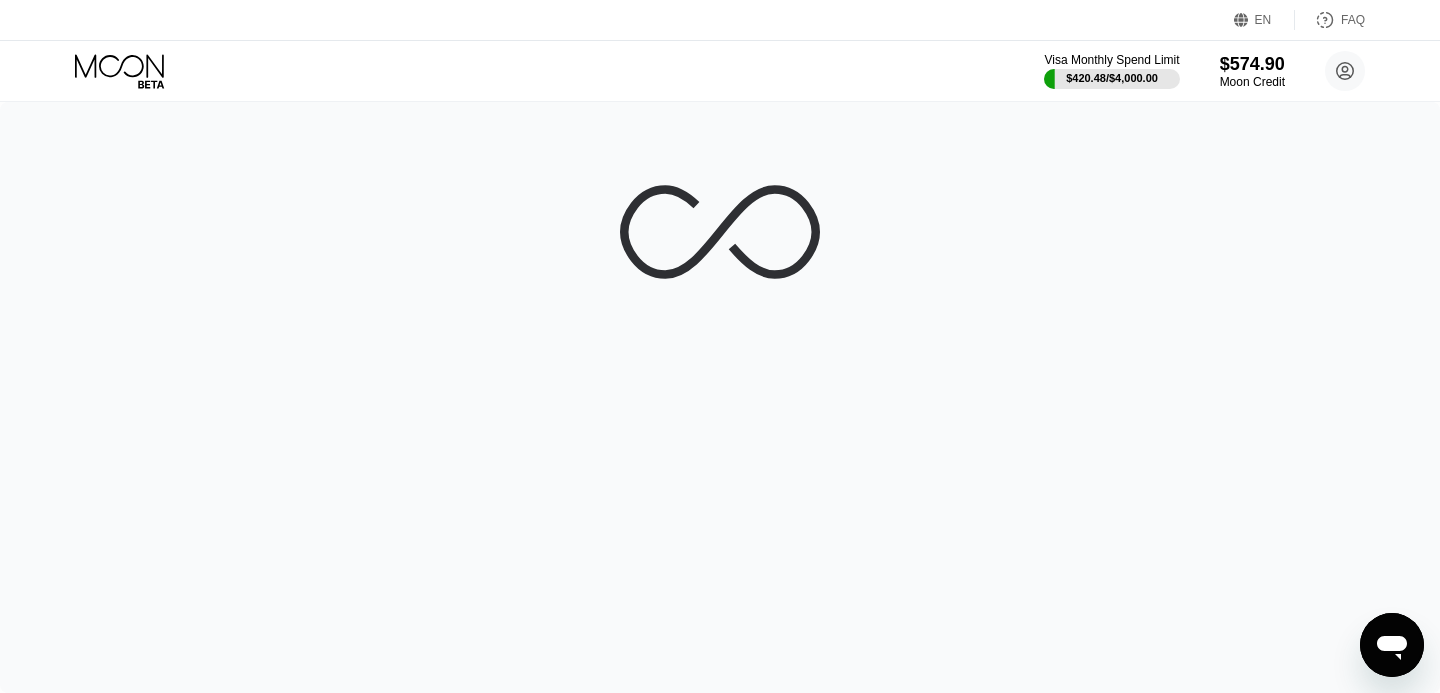 scroll, scrollTop: 0, scrollLeft: 0, axis: both 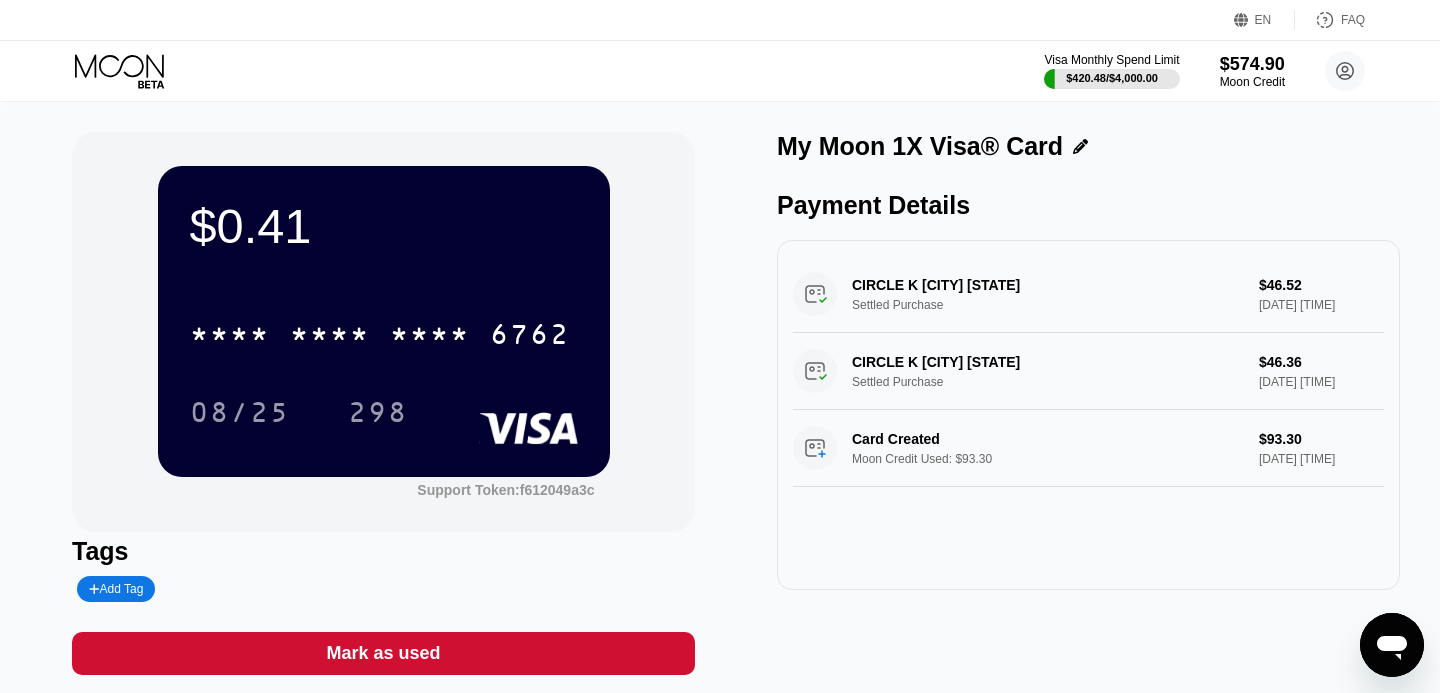 click 